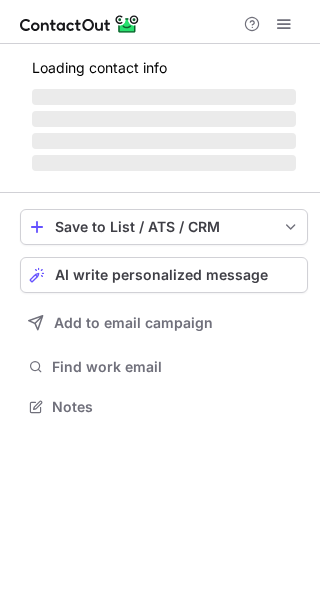 scroll, scrollTop: 0, scrollLeft: 0, axis: both 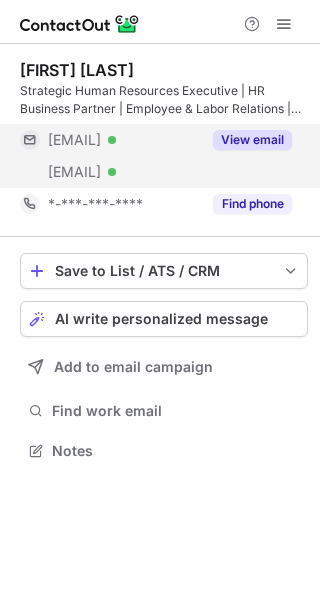 click on "View email" at bounding box center (252, 140) 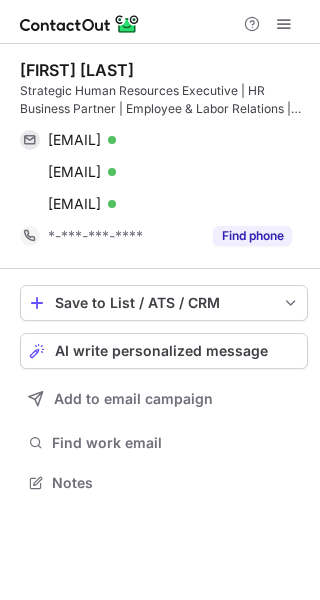 scroll, scrollTop: 10, scrollLeft: 10, axis: both 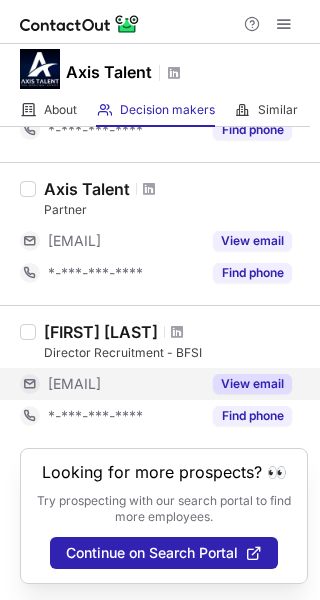 click on "View email" at bounding box center [252, 384] 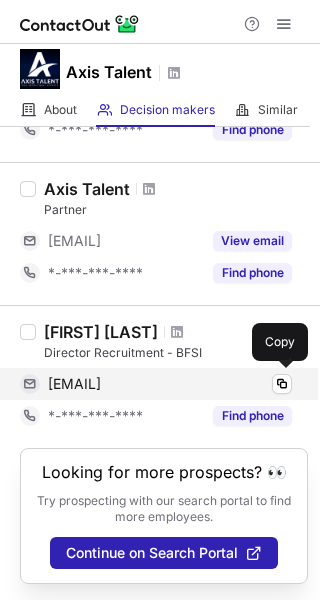 drag, startPoint x: 45, startPoint y: 325, endPoint x: 212, endPoint y: 381, distance: 176.13914 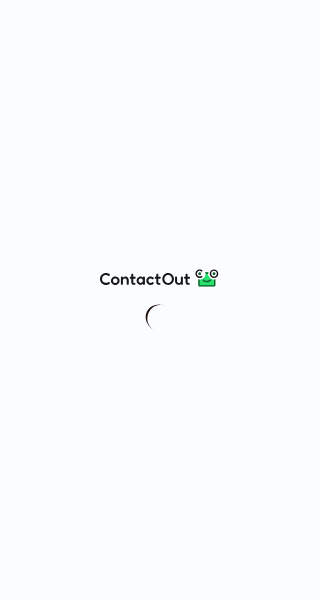 scroll, scrollTop: 0, scrollLeft: 0, axis: both 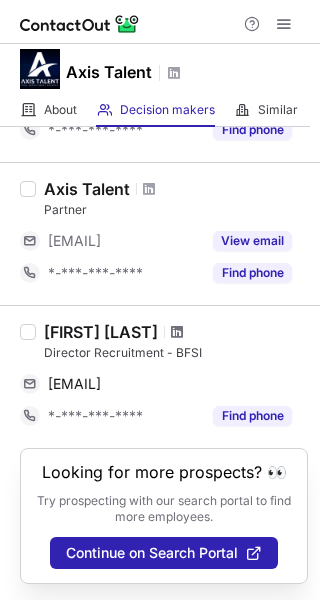 click at bounding box center (177, 332) 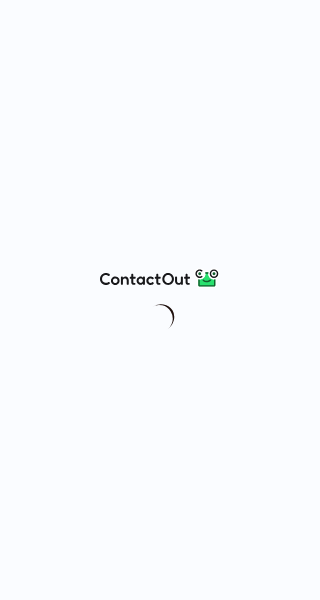 scroll, scrollTop: 0, scrollLeft: 0, axis: both 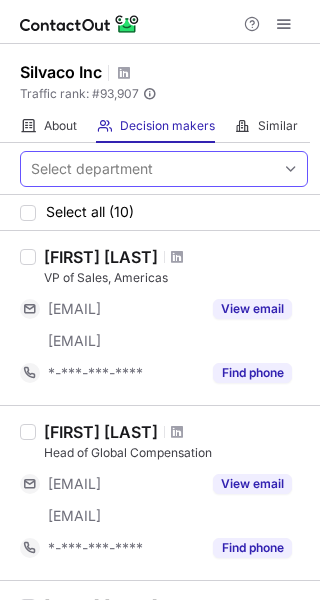 click on "Select department" at bounding box center [148, 169] 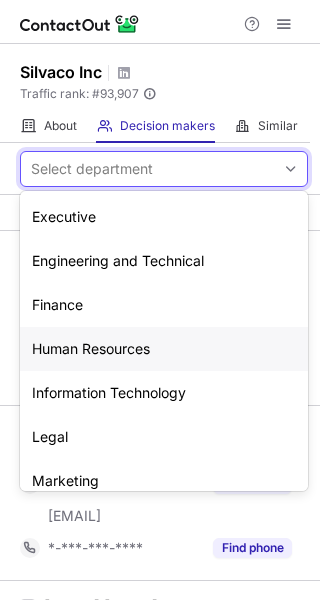 click on "Human Resources" at bounding box center [164, 349] 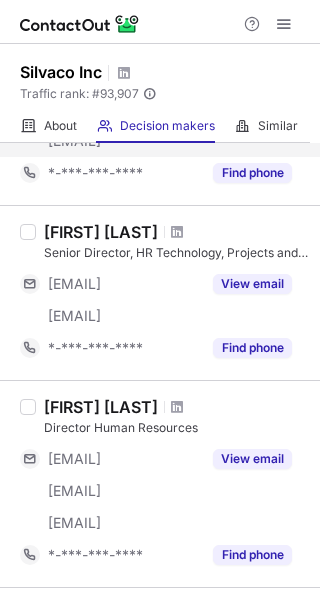 scroll, scrollTop: 300, scrollLeft: 0, axis: vertical 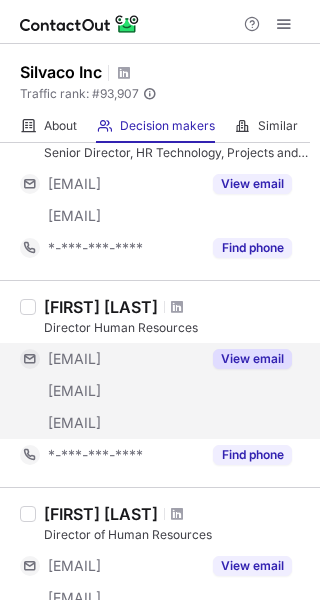 click on "View email" at bounding box center (252, 359) 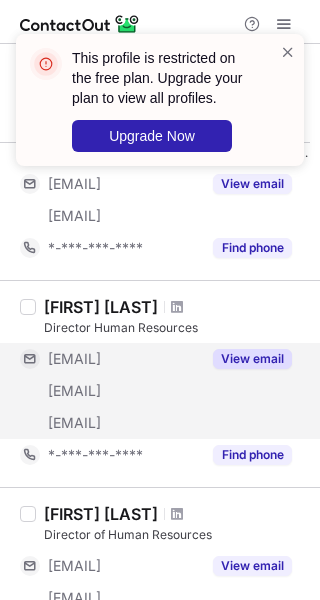 scroll, scrollTop: 500, scrollLeft: 0, axis: vertical 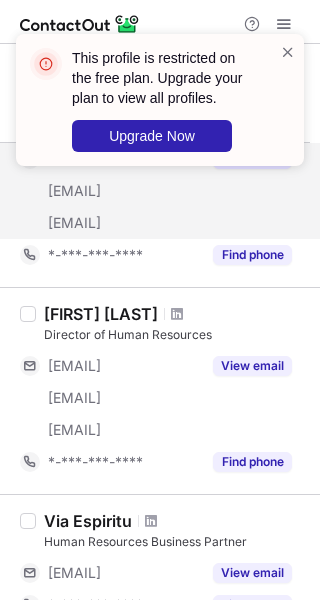 click on "View email" at bounding box center (252, 366) 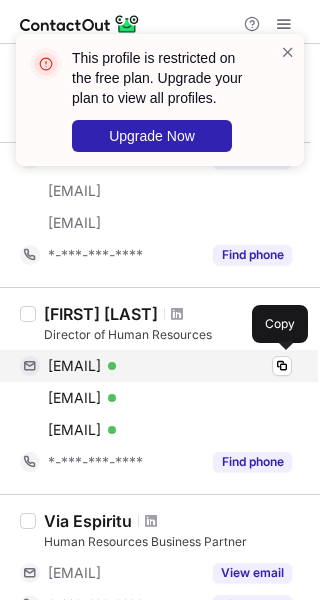 drag, startPoint x: 47, startPoint y: 303, endPoint x: 213, endPoint y: 368, distance: 178.27226 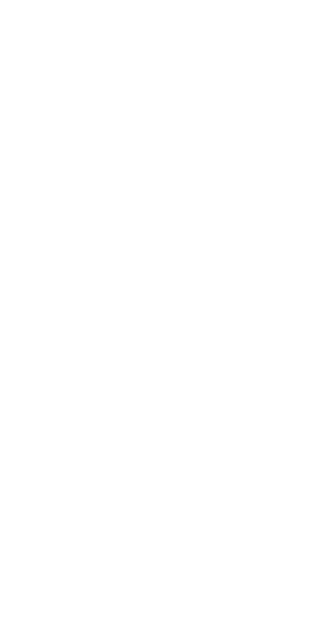 scroll, scrollTop: 0, scrollLeft: 0, axis: both 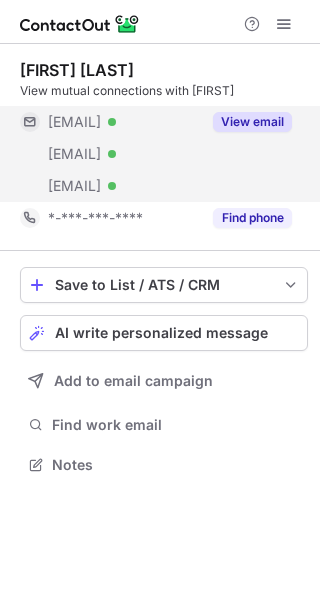 click on "View email" at bounding box center (252, 122) 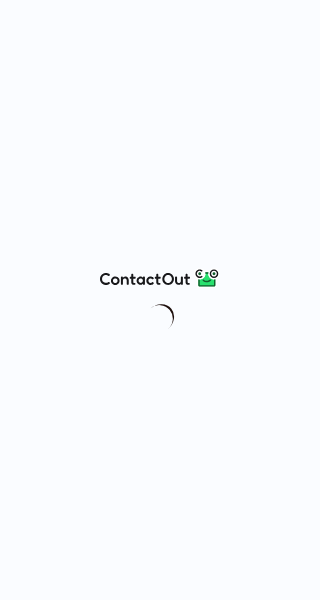 scroll, scrollTop: 0, scrollLeft: 0, axis: both 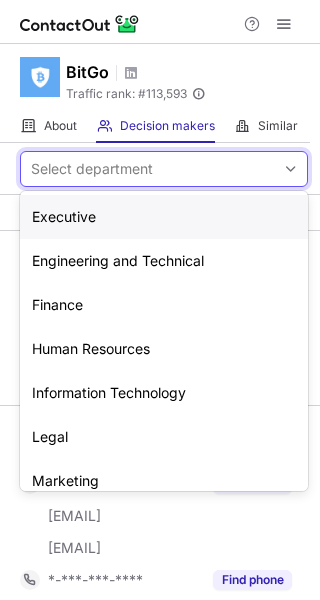 click on "Select department" at bounding box center [148, 169] 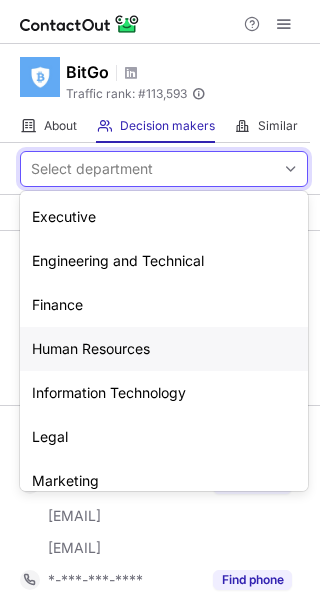 click on "Human Resources" at bounding box center (164, 349) 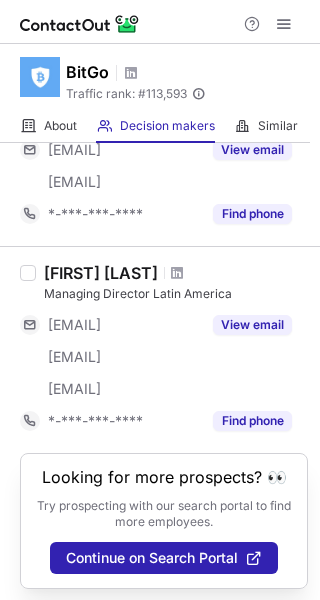 scroll, scrollTop: 1724, scrollLeft: 0, axis: vertical 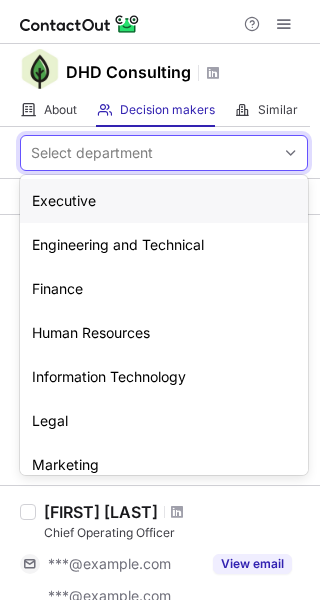 click on "Select department" at bounding box center (92, 153) 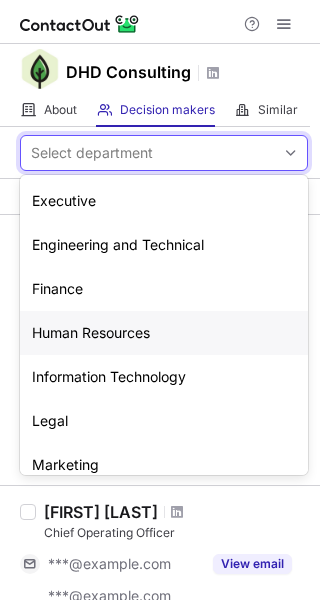 click on "Human Resources" at bounding box center [164, 333] 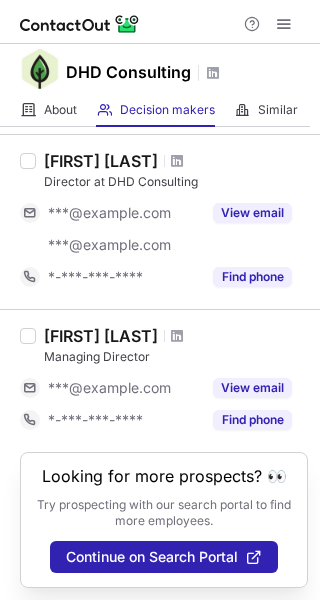 scroll, scrollTop: 530, scrollLeft: 0, axis: vertical 